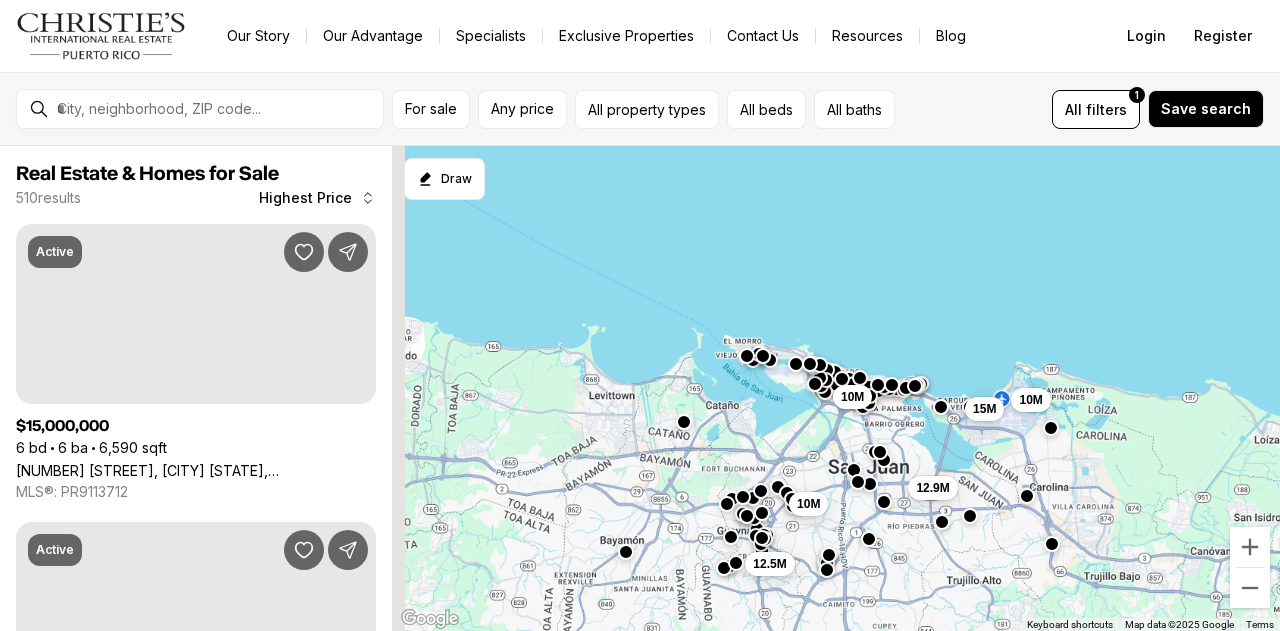scroll, scrollTop: 0, scrollLeft: 0, axis: both 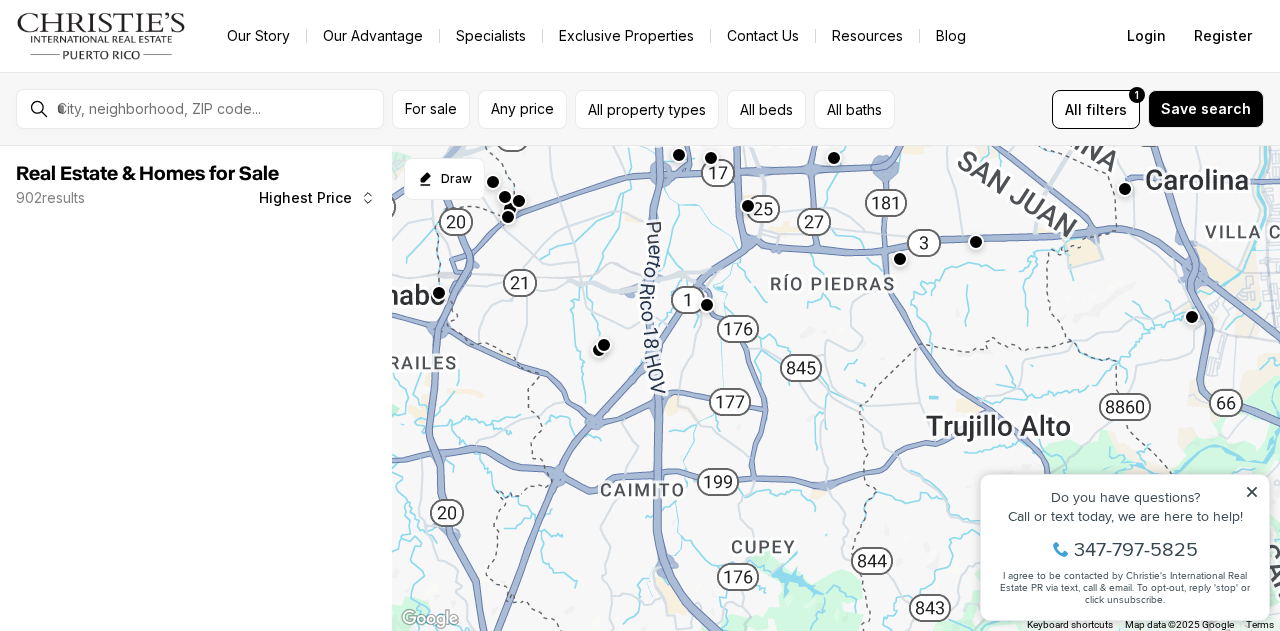 drag, startPoint x: 844, startPoint y: 503, endPoint x: 880, endPoint y: 218, distance: 287.26468 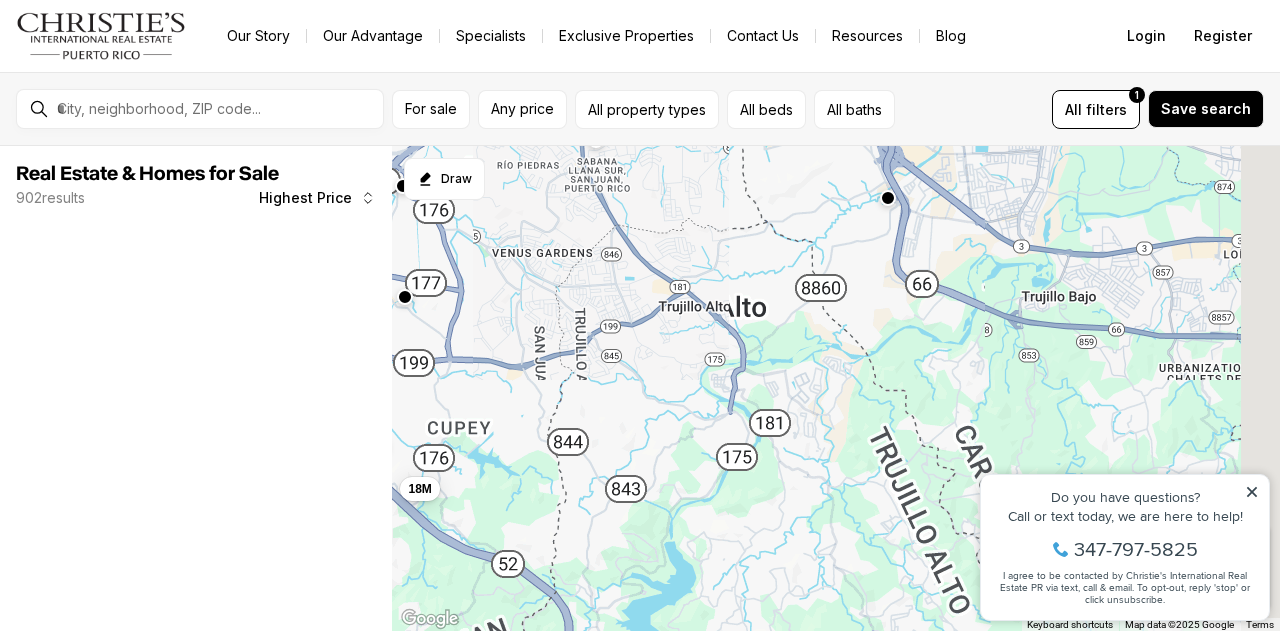 drag, startPoint x: 808, startPoint y: 433, endPoint x: 560, endPoint y: 371, distance: 255.63255 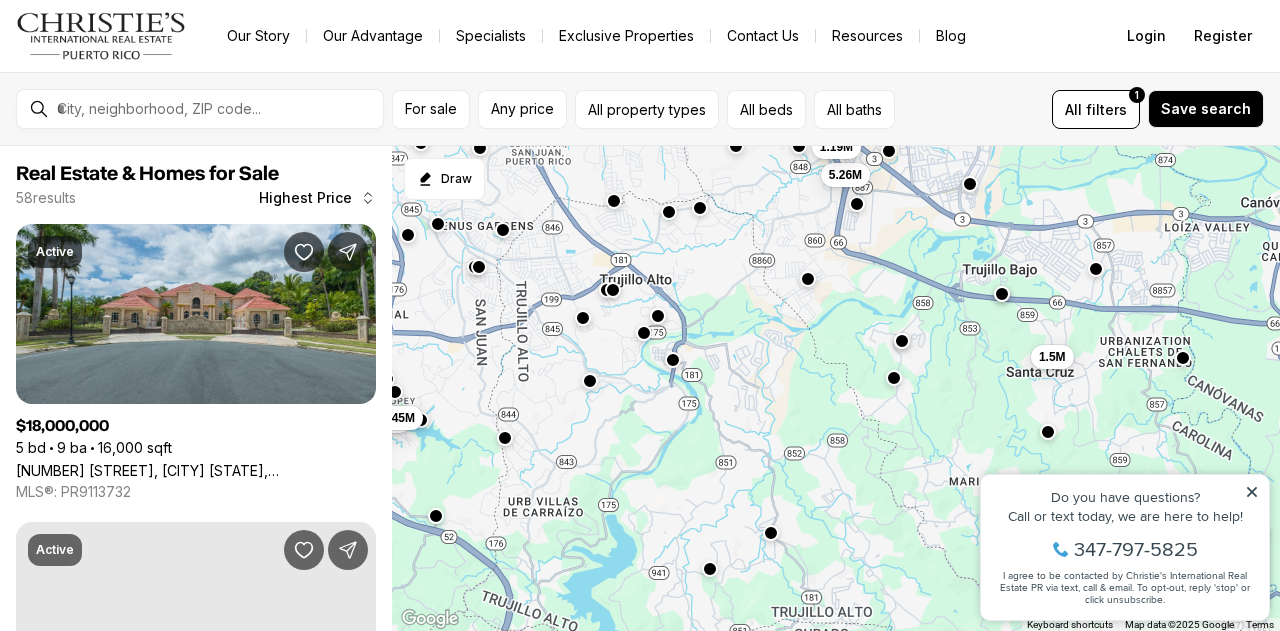 drag, startPoint x: 870, startPoint y: 423, endPoint x: 808, endPoint y: 393, distance: 68.8767 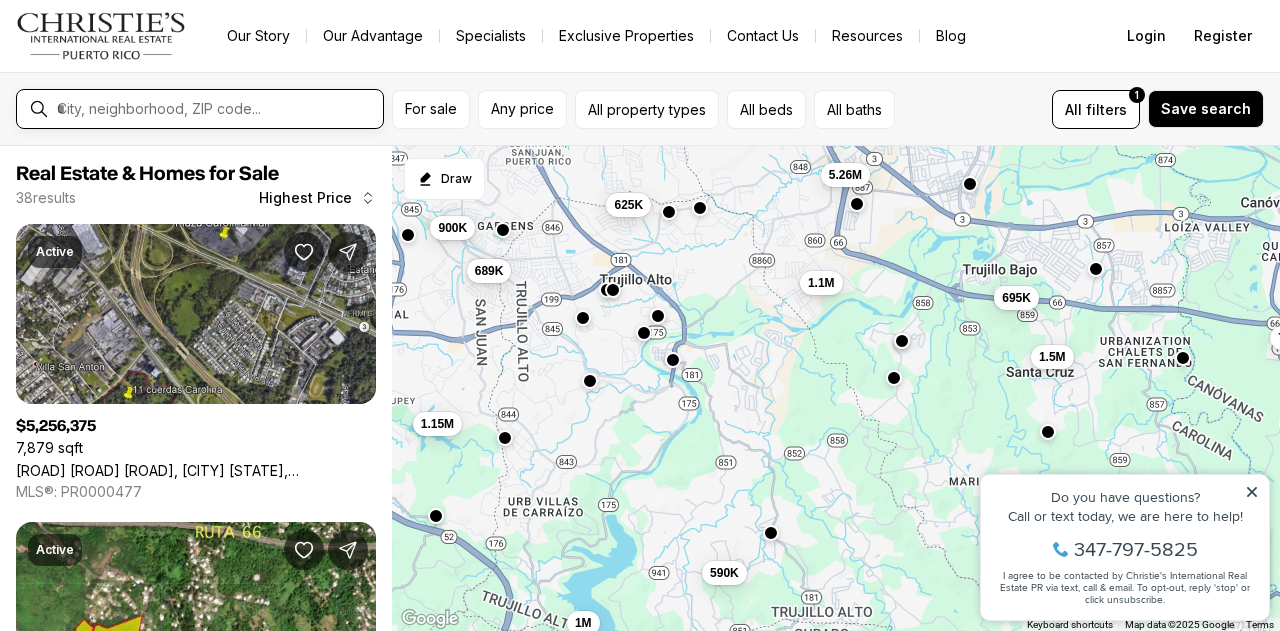 click at bounding box center (216, 109) 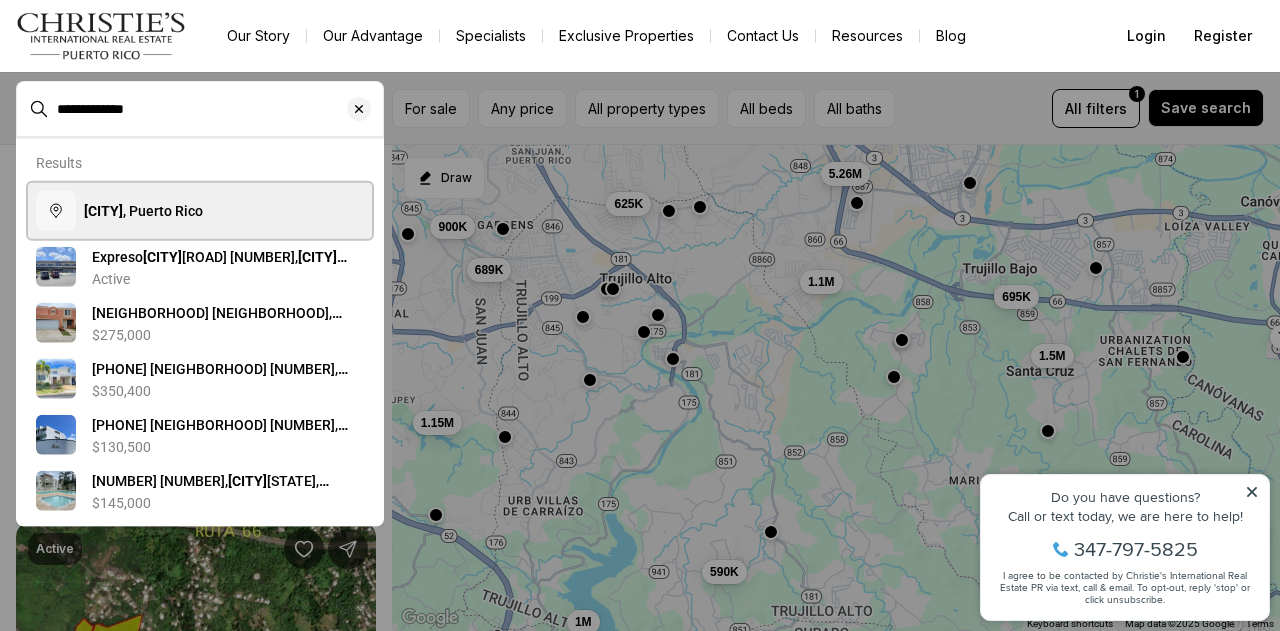 click on "[CITY]" at bounding box center [103, 211] 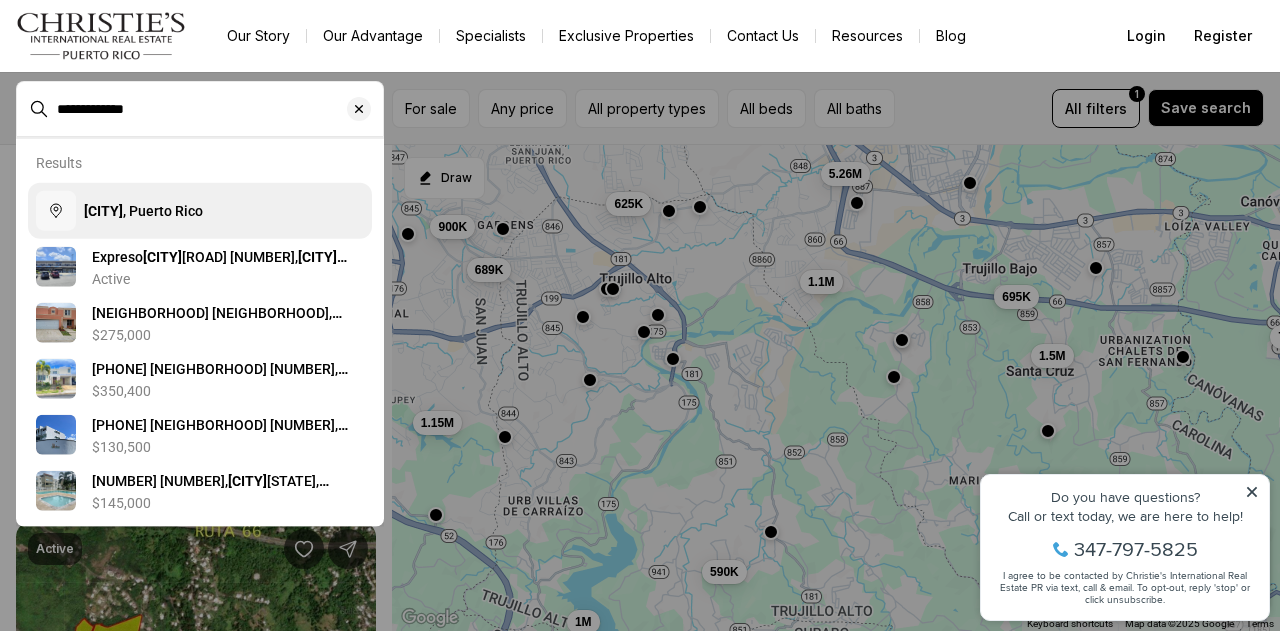 type on "**********" 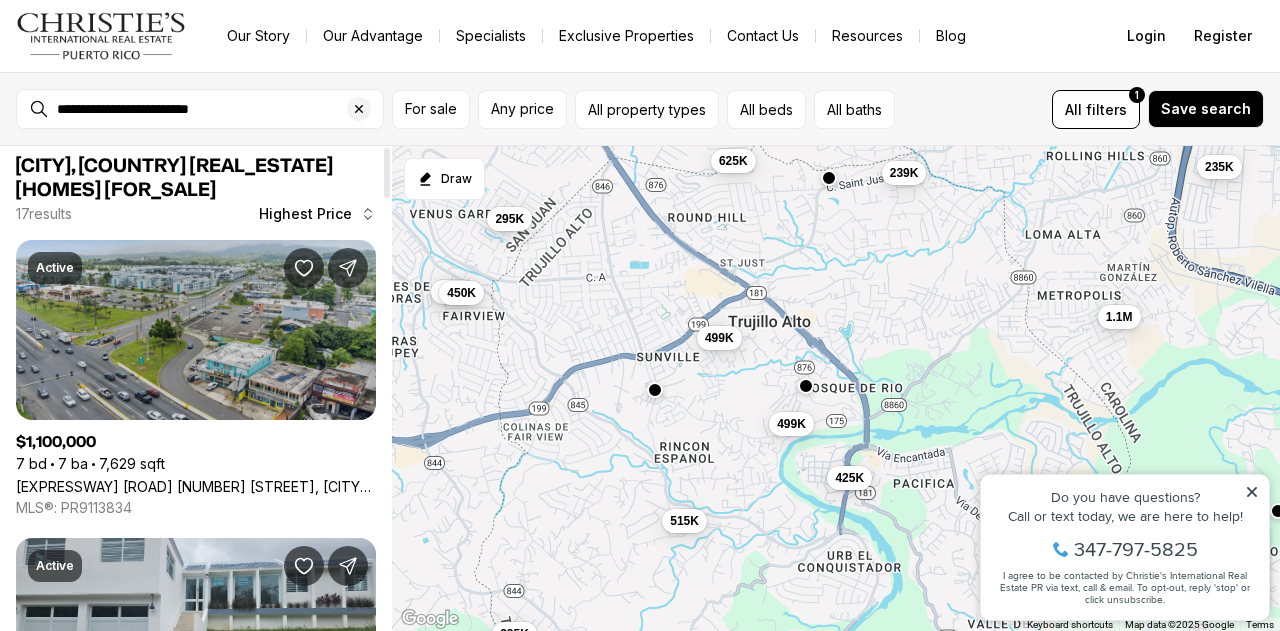 scroll, scrollTop: 0, scrollLeft: 0, axis: both 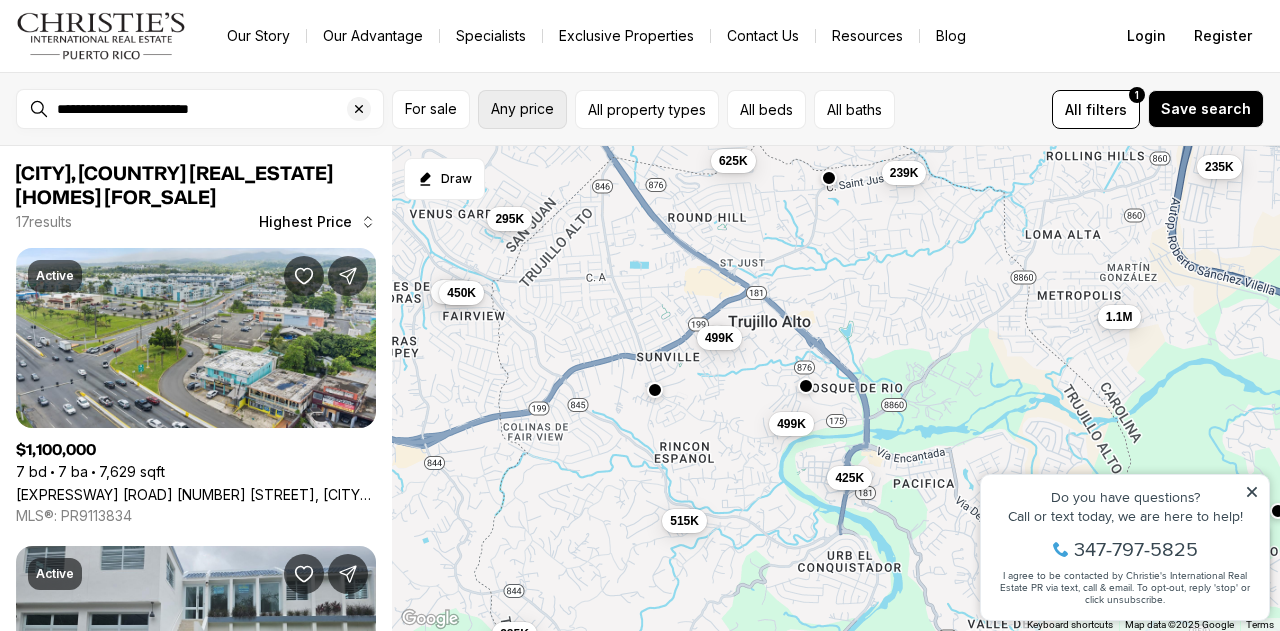 click on "Any price" at bounding box center [522, 109] 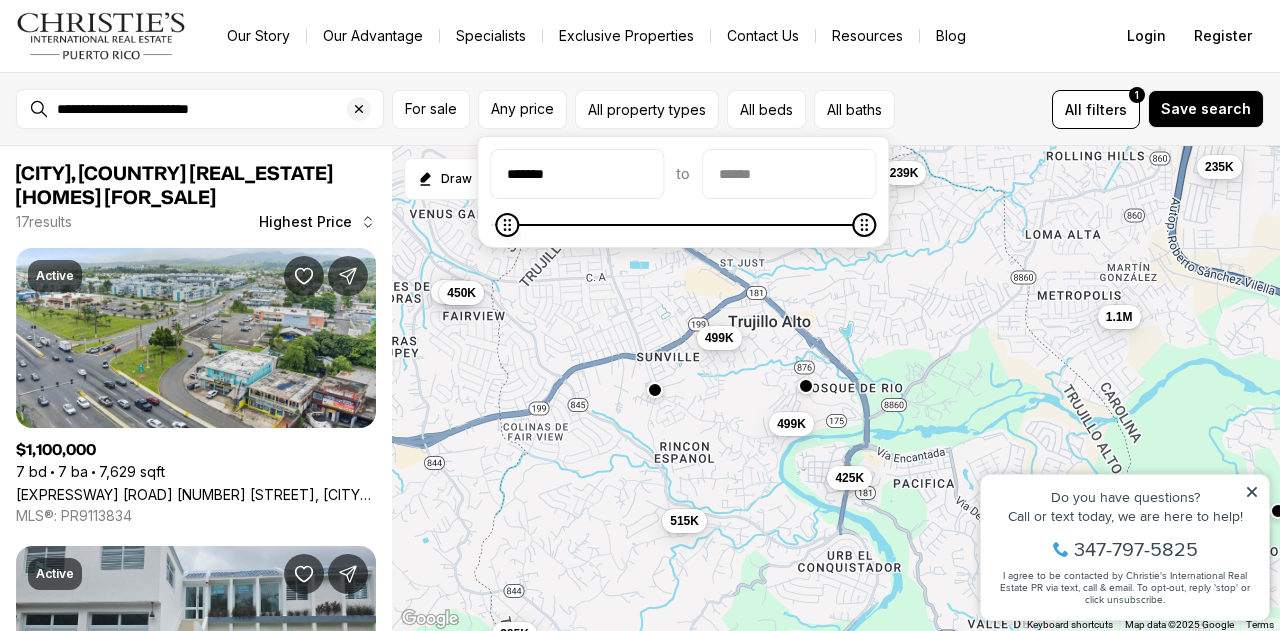 type on "*******" 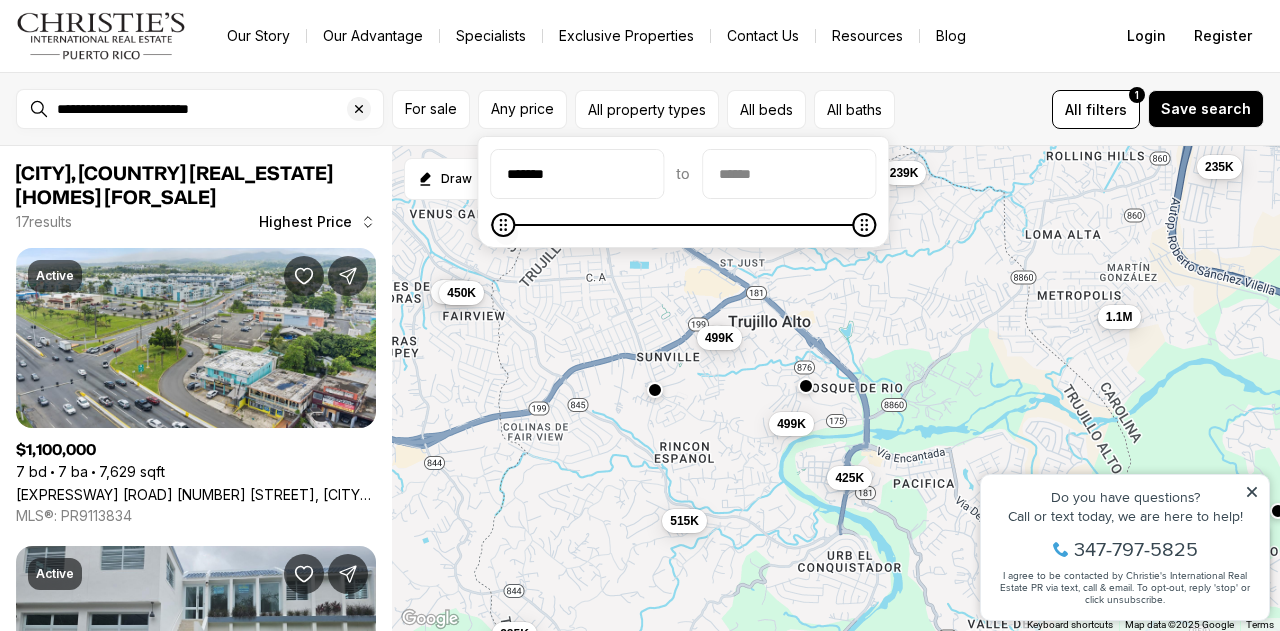 type on "*******" 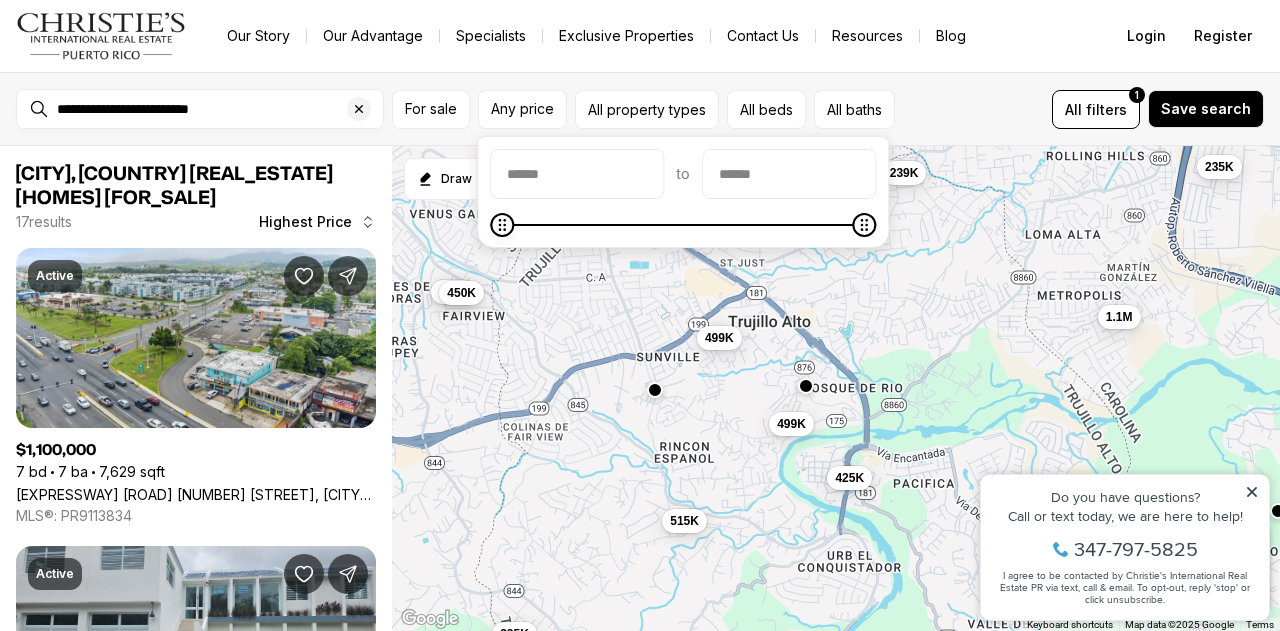click 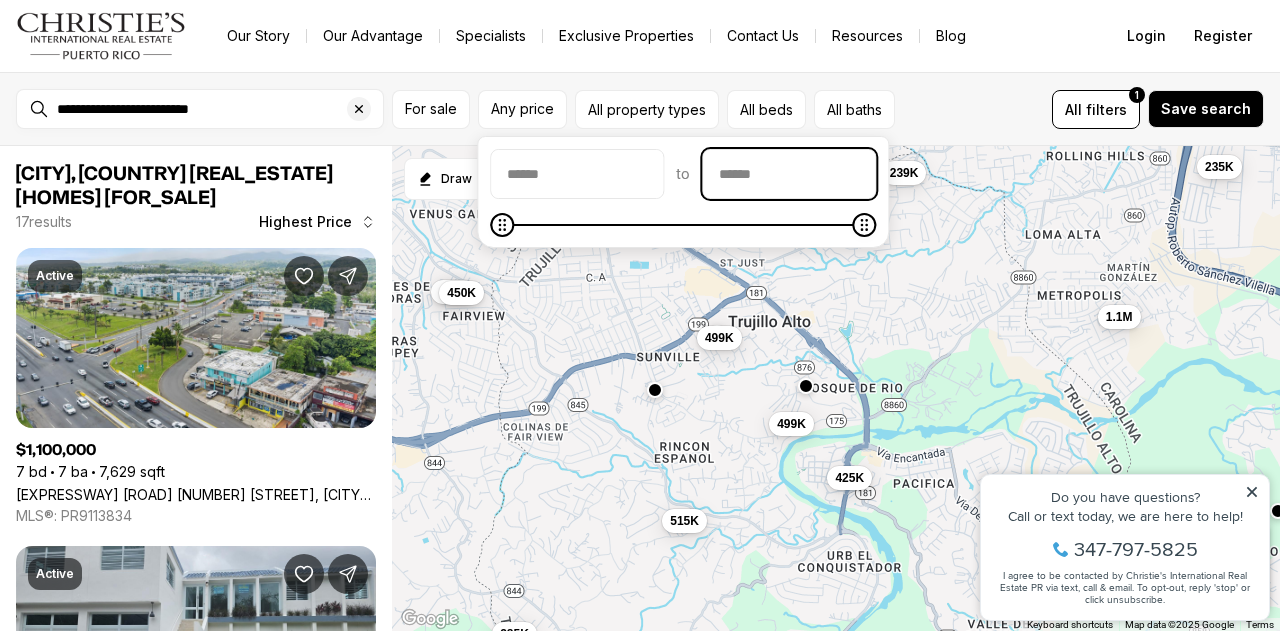 click at bounding box center [789, 174] 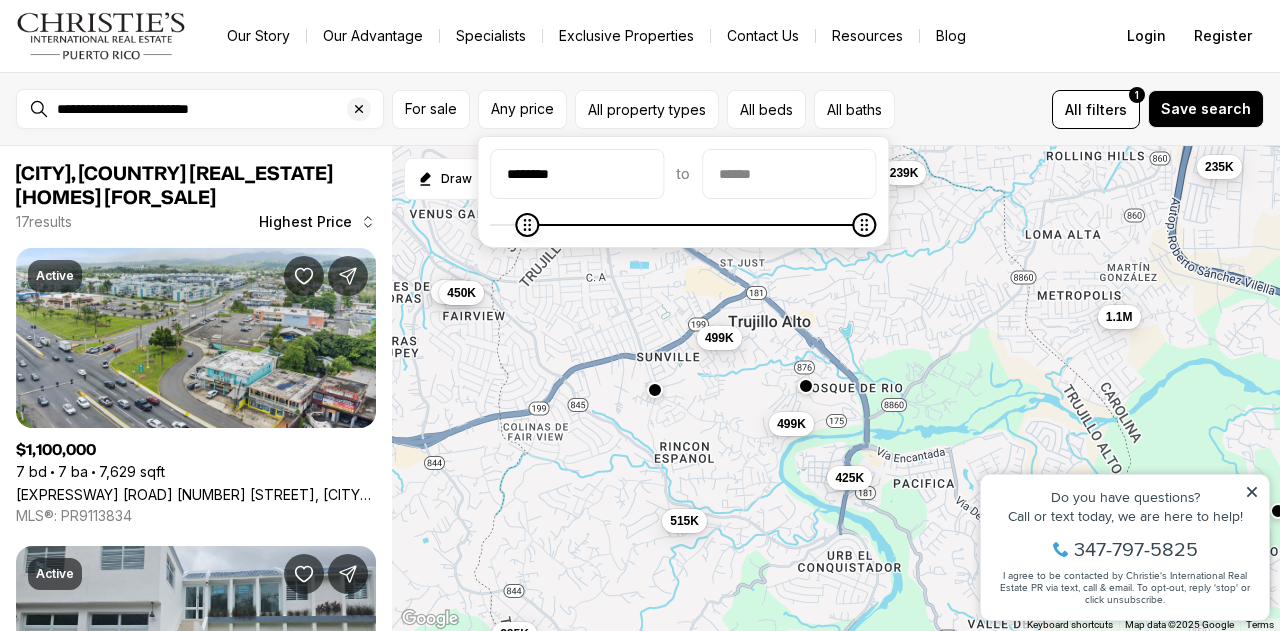 type on "*******" 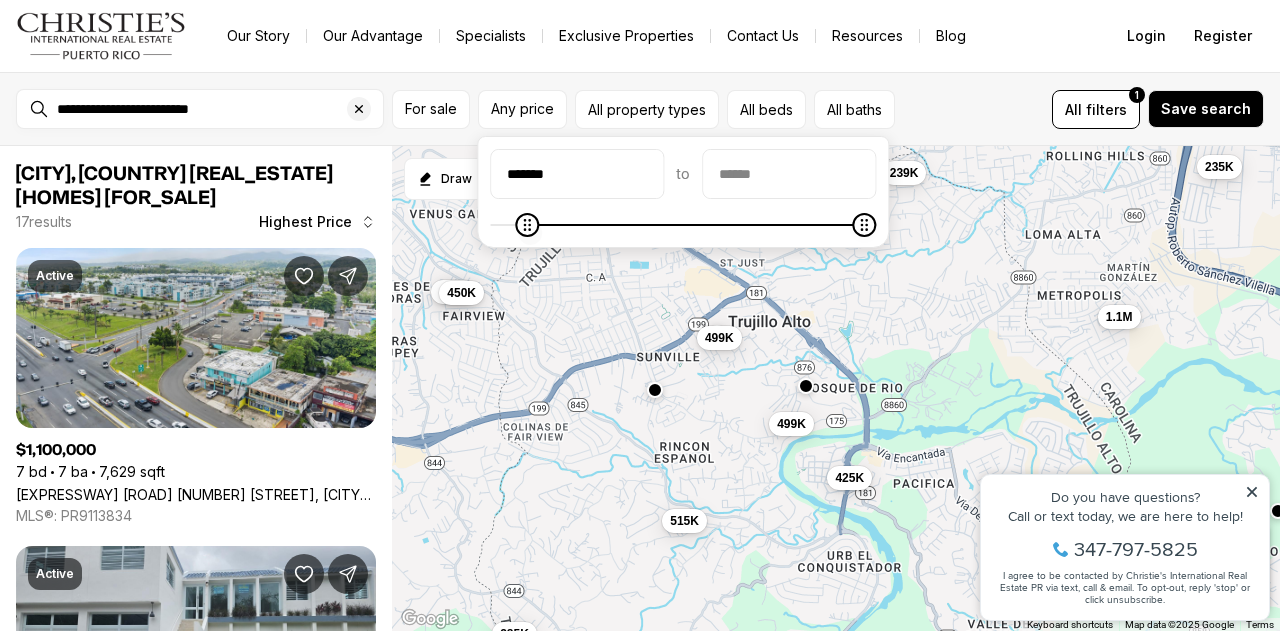type 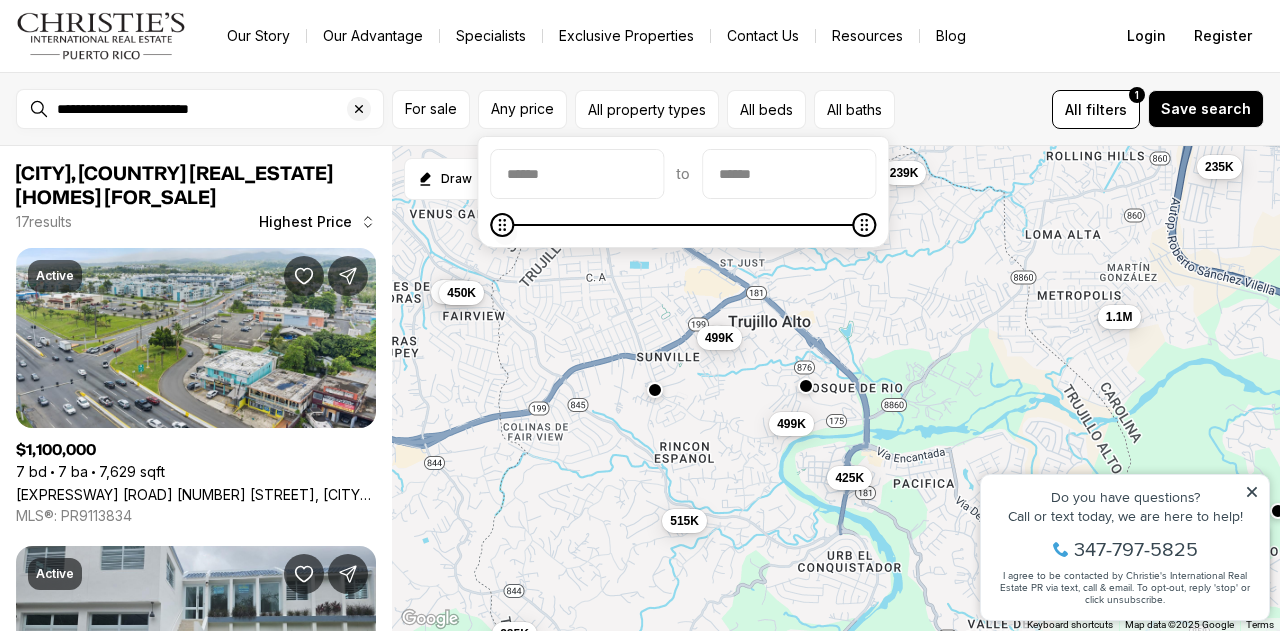 click 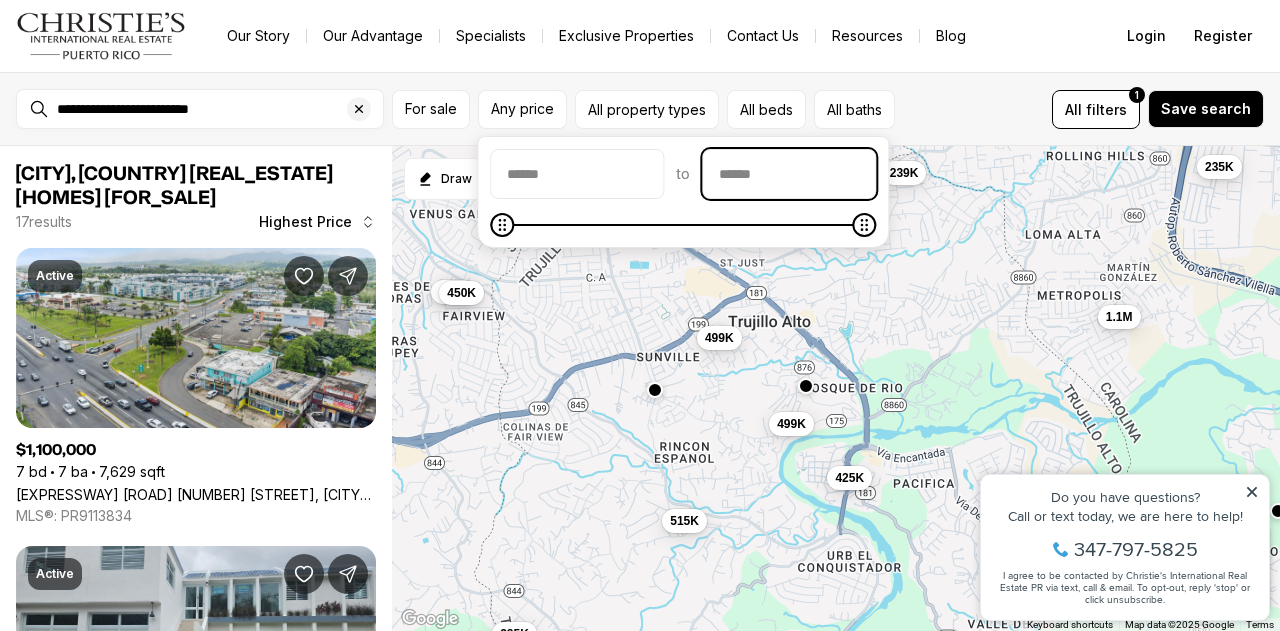 click at bounding box center [789, 174] 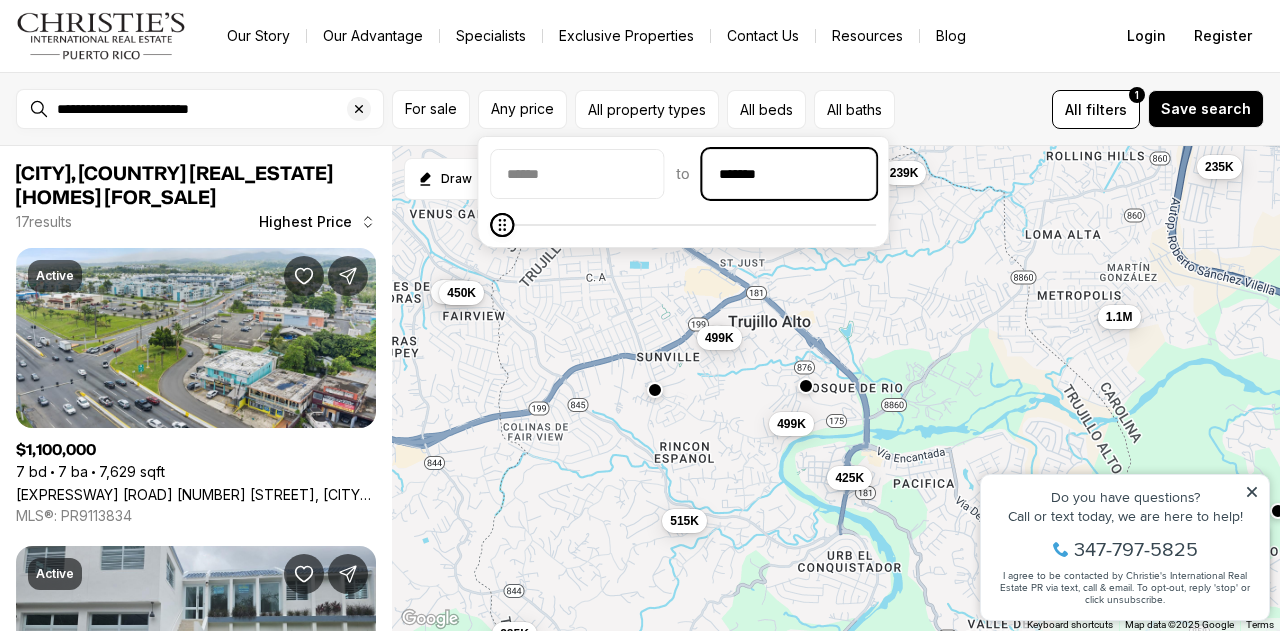 type on "********" 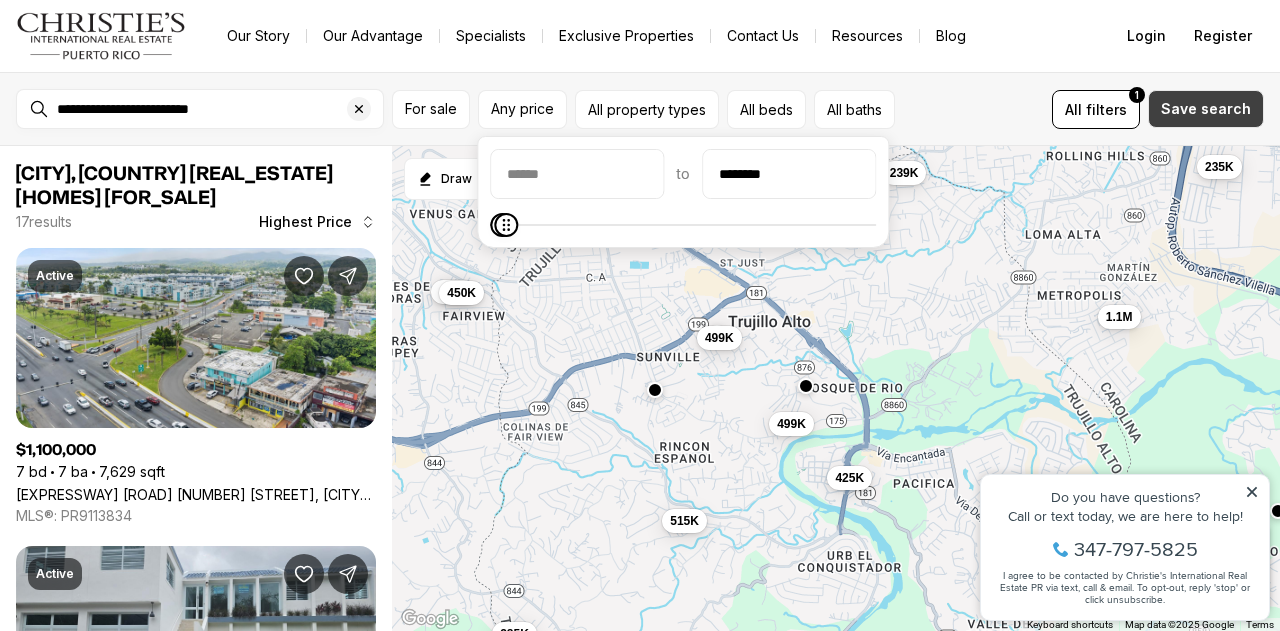click on "Save search" at bounding box center [1206, 109] 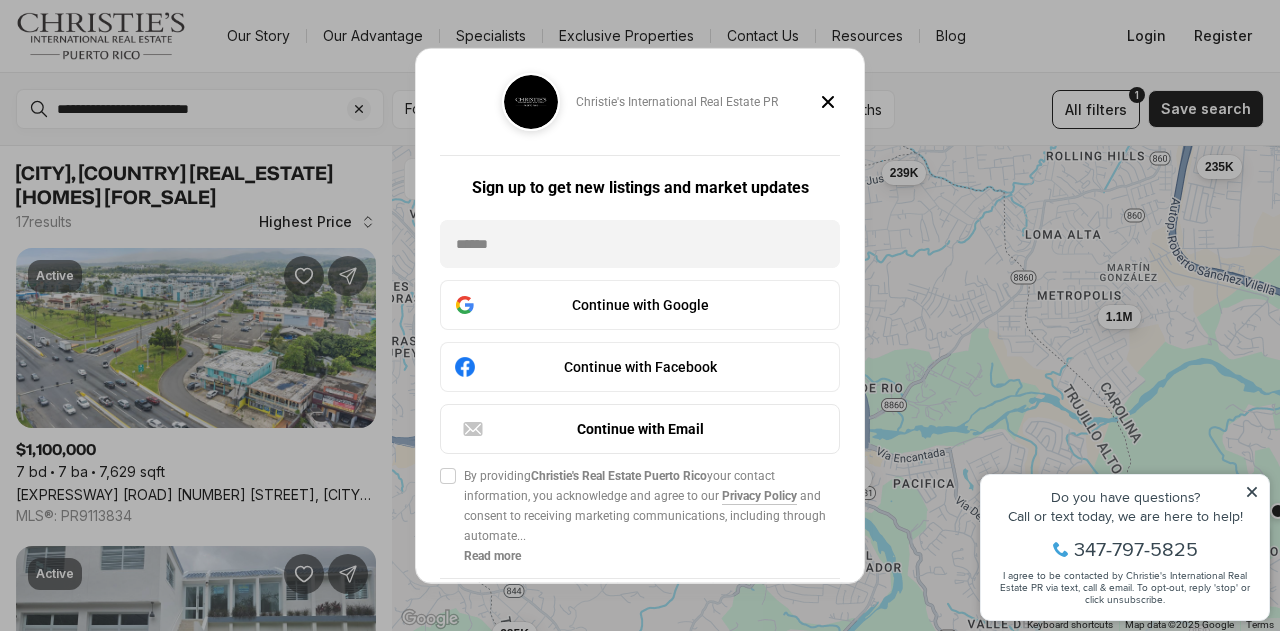 click 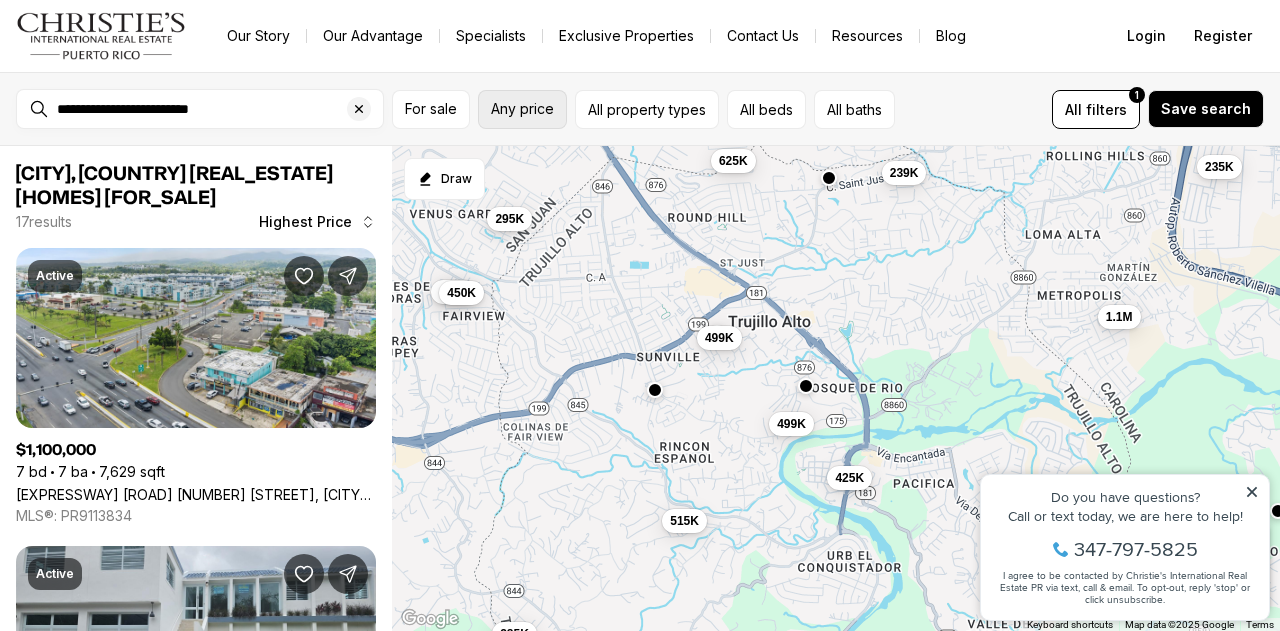click on "Any price" at bounding box center [522, 109] 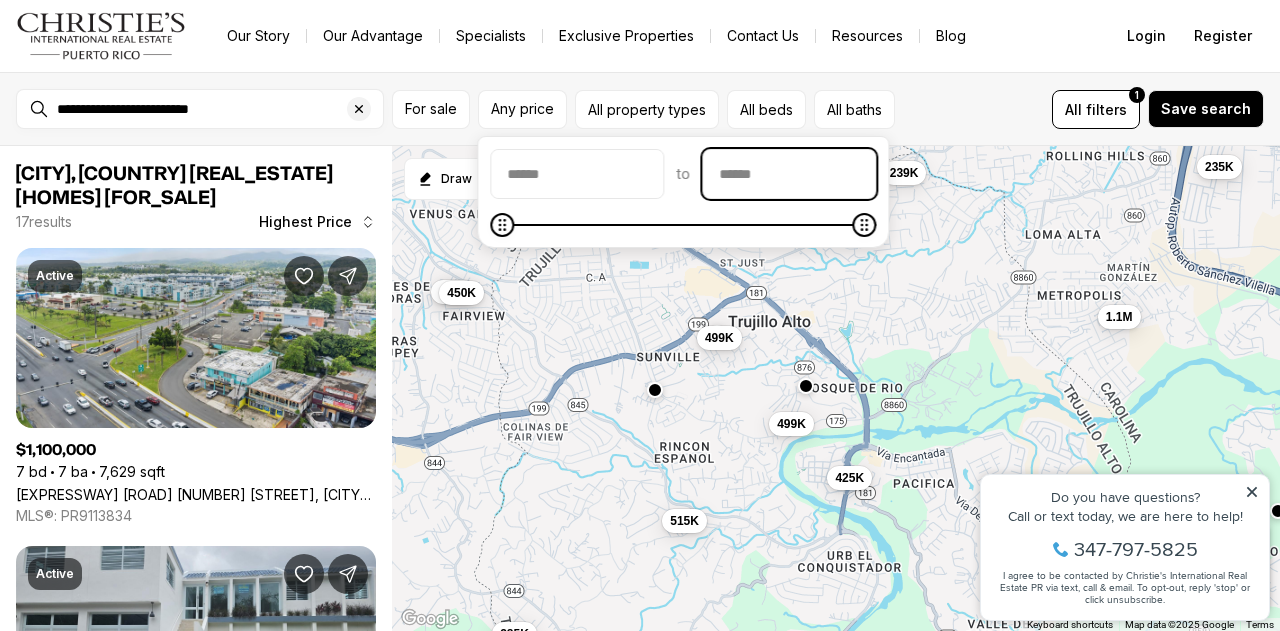 click at bounding box center (789, 174) 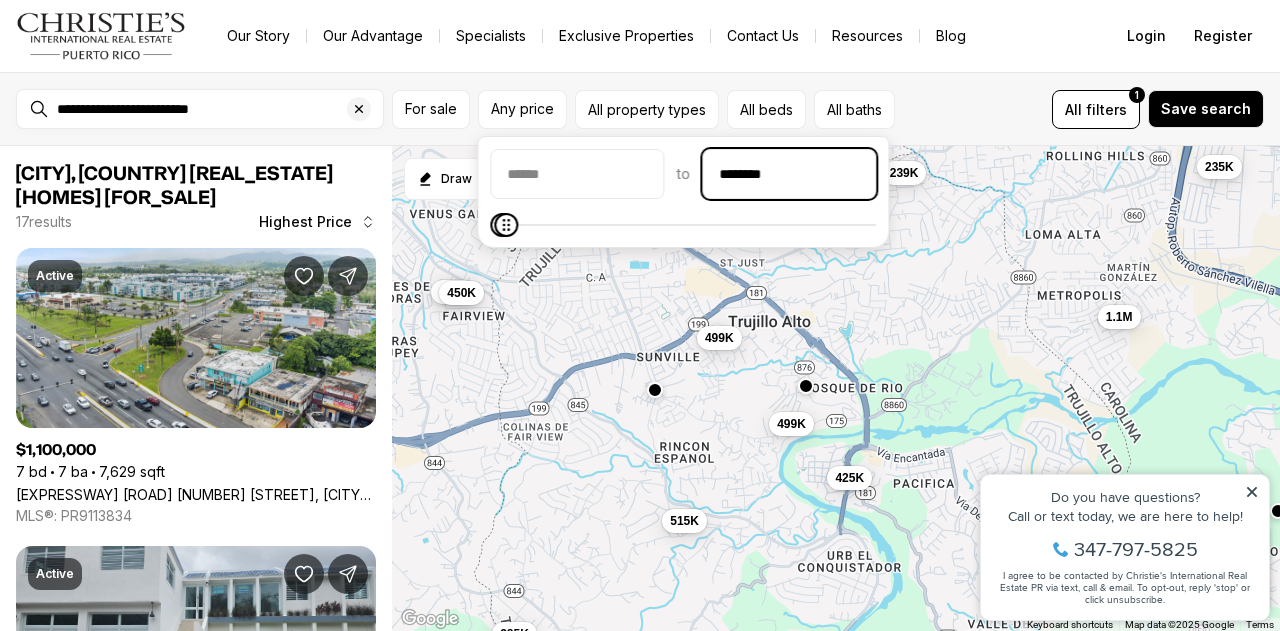 type on "********" 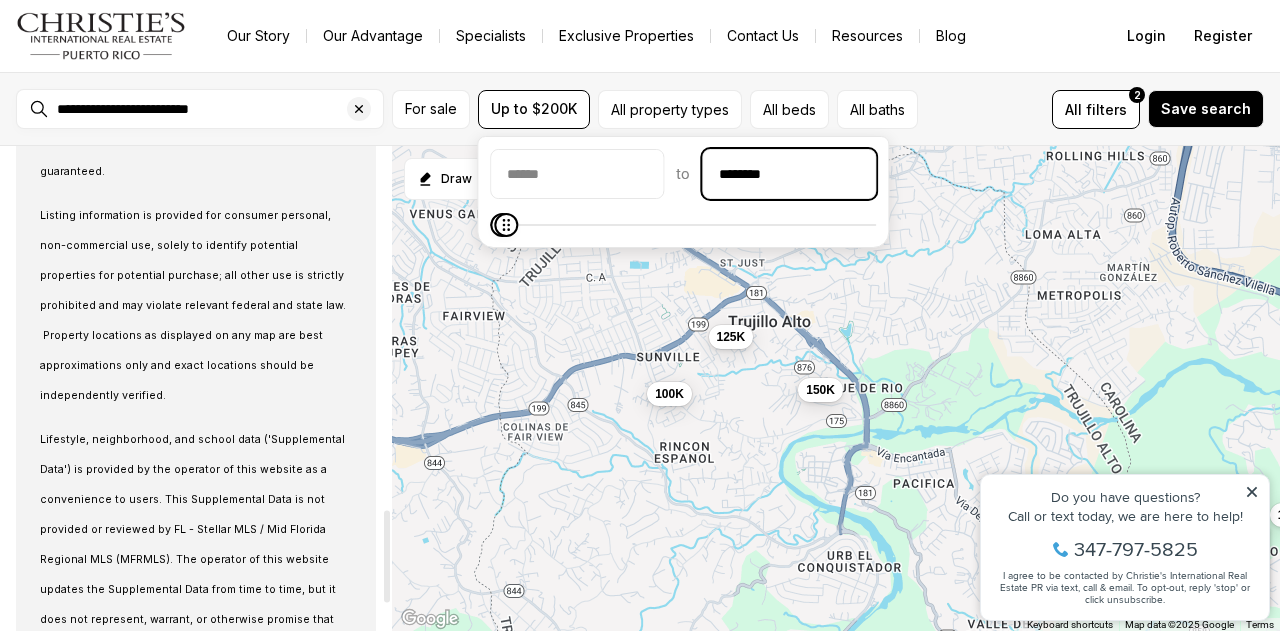 scroll, scrollTop: 2064, scrollLeft: 0, axis: vertical 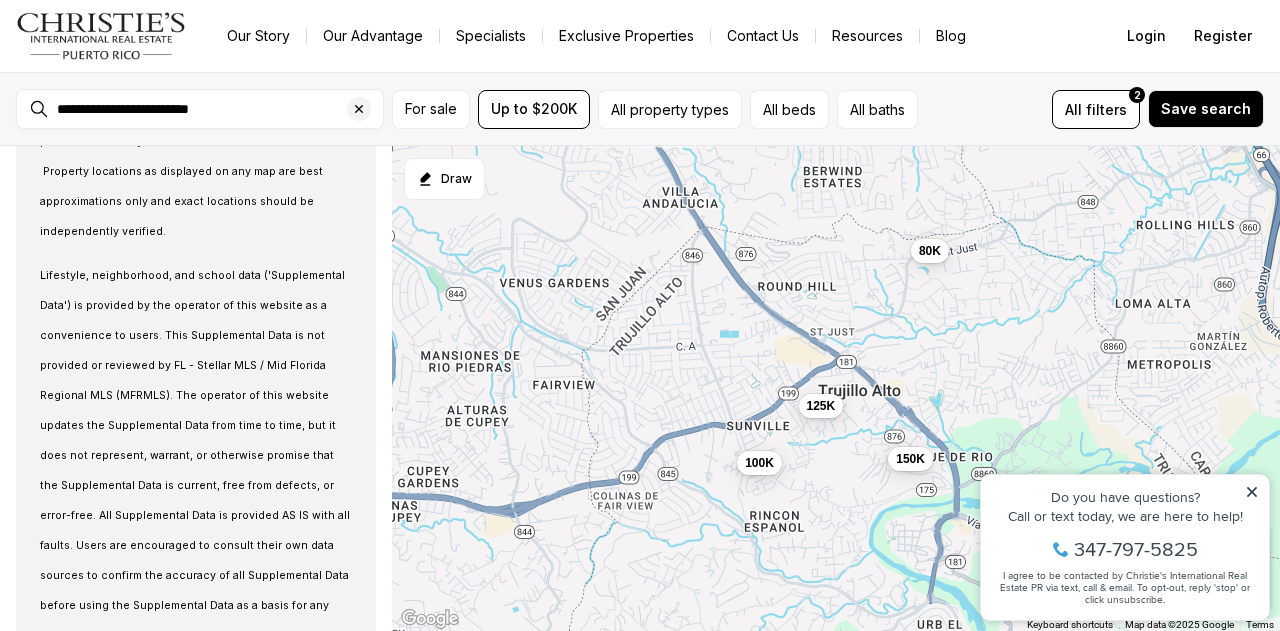 drag, startPoint x: 894, startPoint y: 321, endPoint x: 986, endPoint y: 387, distance: 113.22544 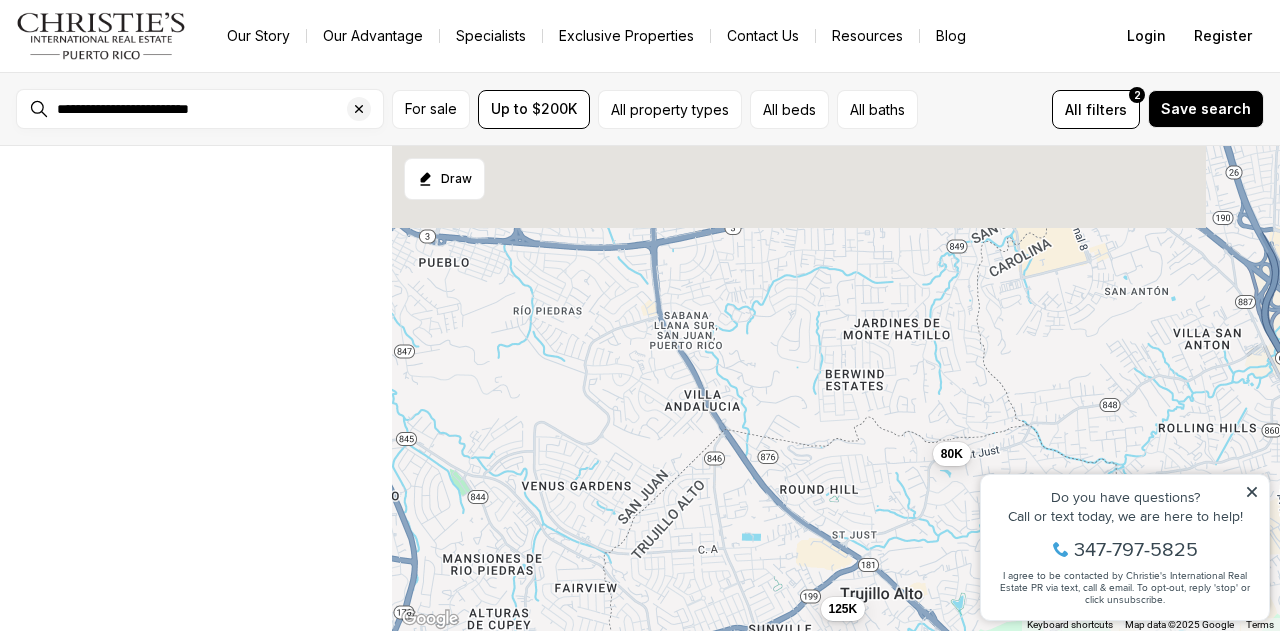 drag, startPoint x: 820, startPoint y: 272, endPoint x: 841, endPoint y: 474, distance: 203.08865 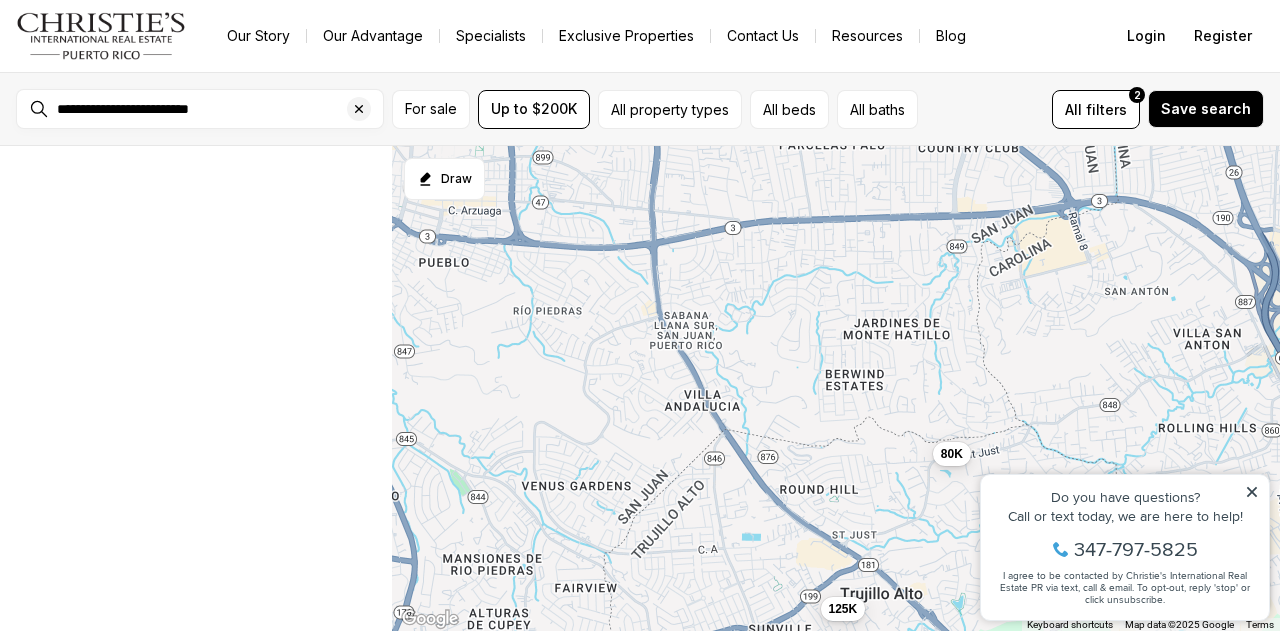 scroll, scrollTop: 57, scrollLeft: 0, axis: vertical 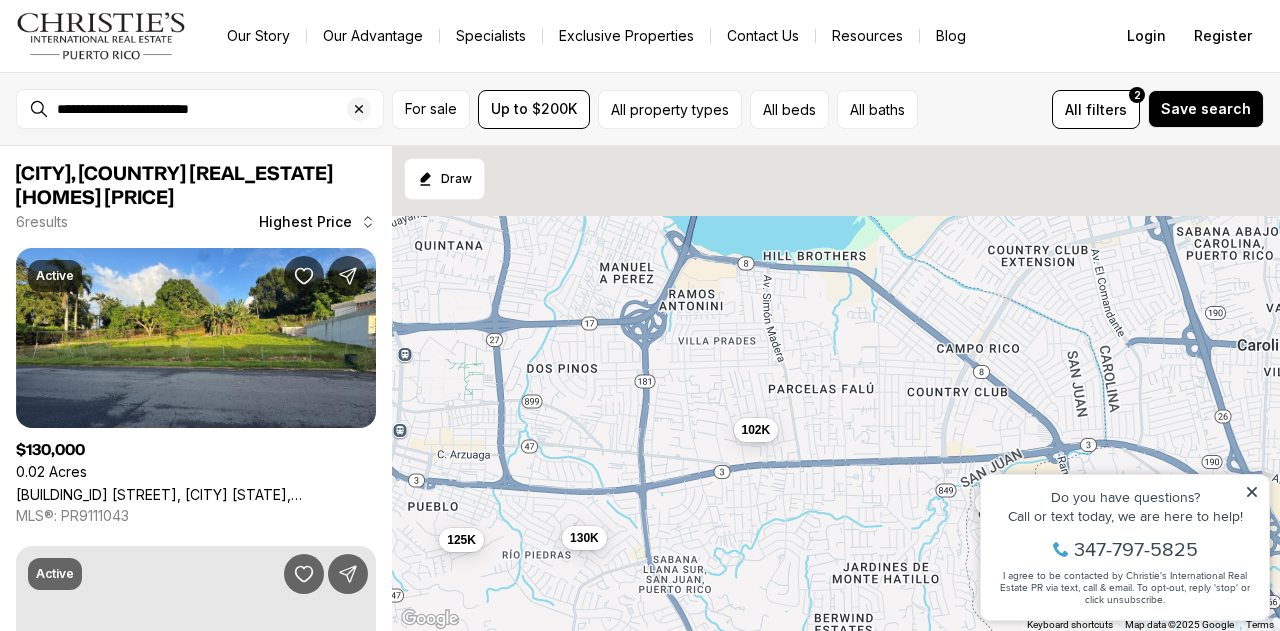 drag, startPoint x: 806, startPoint y: 276, endPoint x: 795, endPoint y: 535, distance: 259.2335 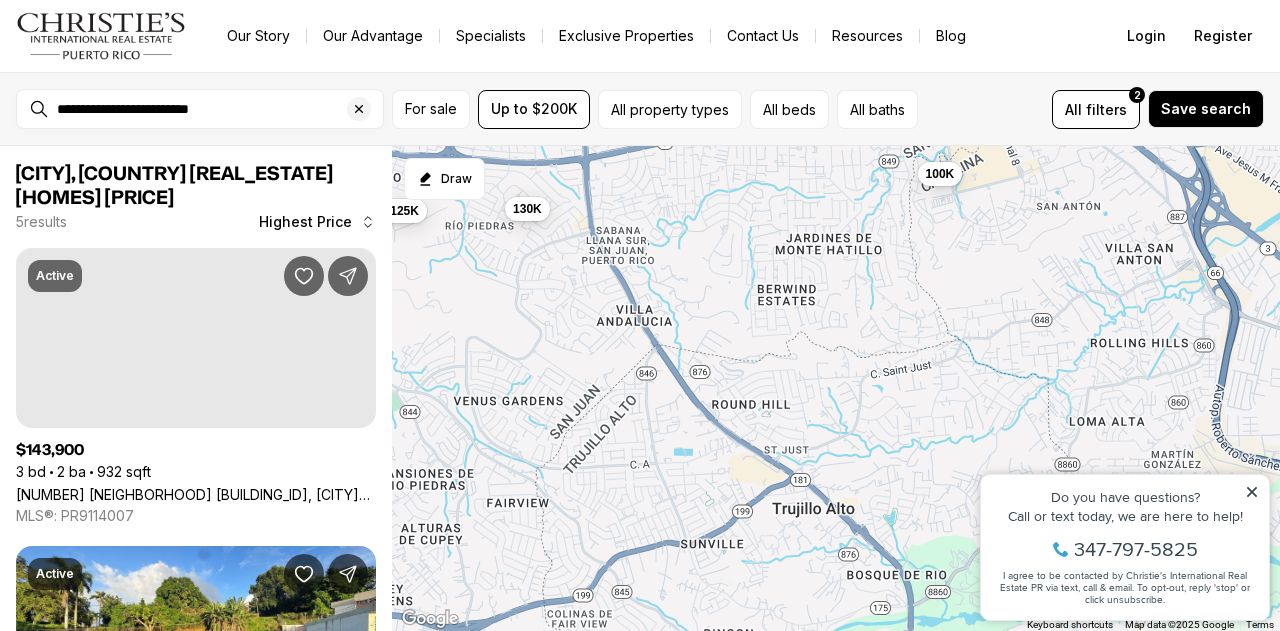 drag, startPoint x: 795, startPoint y: 536, endPoint x: 738, endPoint y: 183, distance: 357.57236 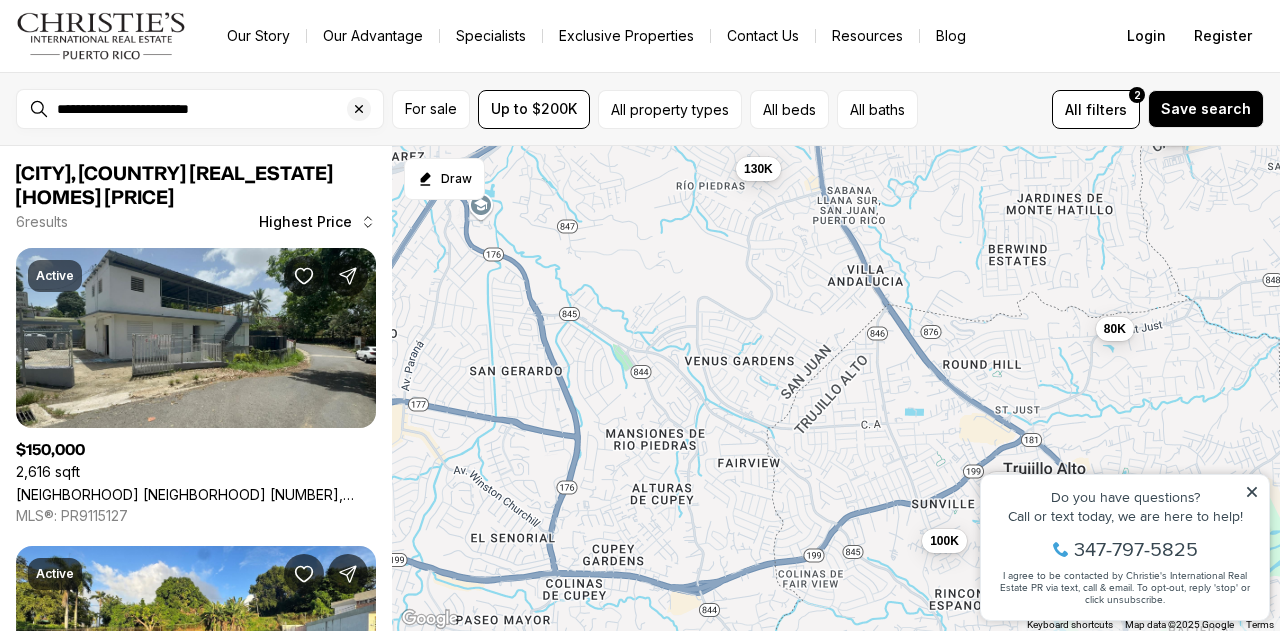 drag, startPoint x: 764, startPoint y: 437, endPoint x: 976, endPoint y: 397, distance: 215.74059 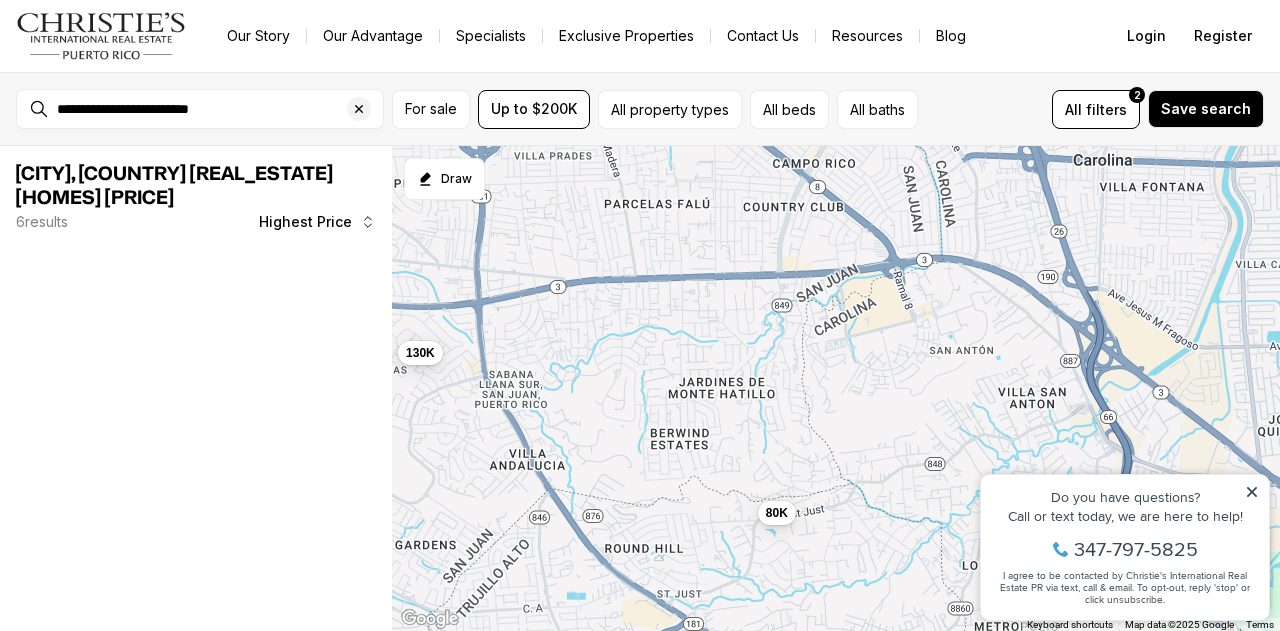 drag, startPoint x: 862, startPoint y: 273, endPoint x: 536, endPoint y: 439, distance: 365.83057 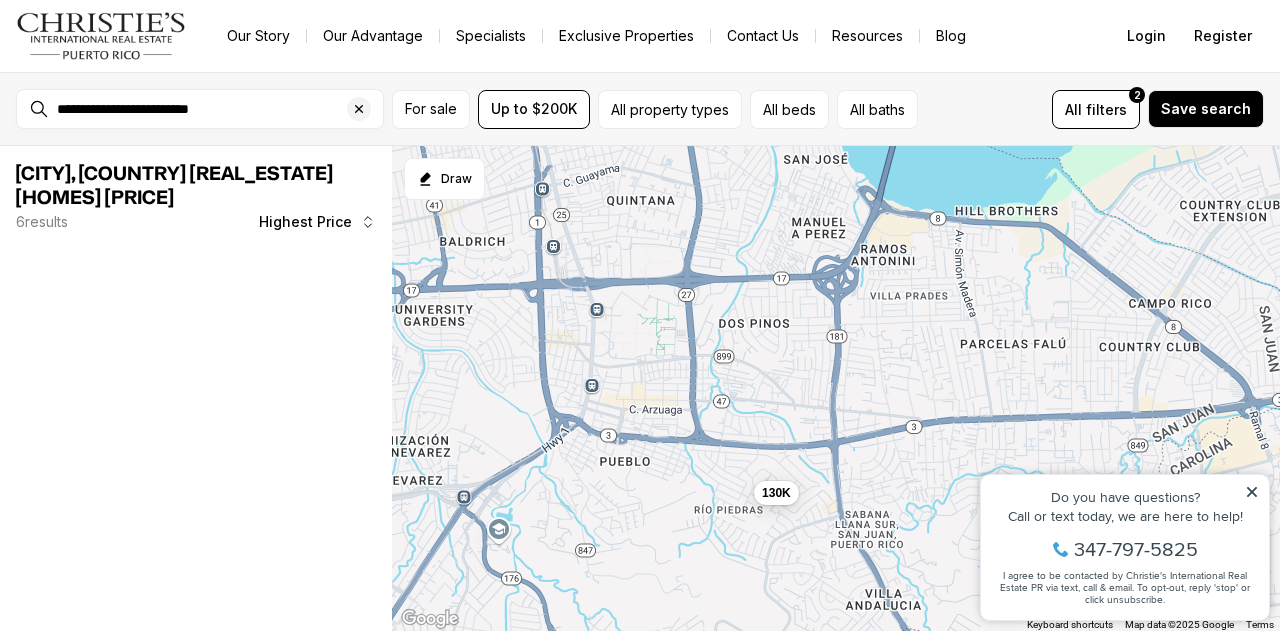 drag, startPoint x: 1678, startPoint y: 740, endPoint x: 1136, endPoint y: 464, distance: 608.2269 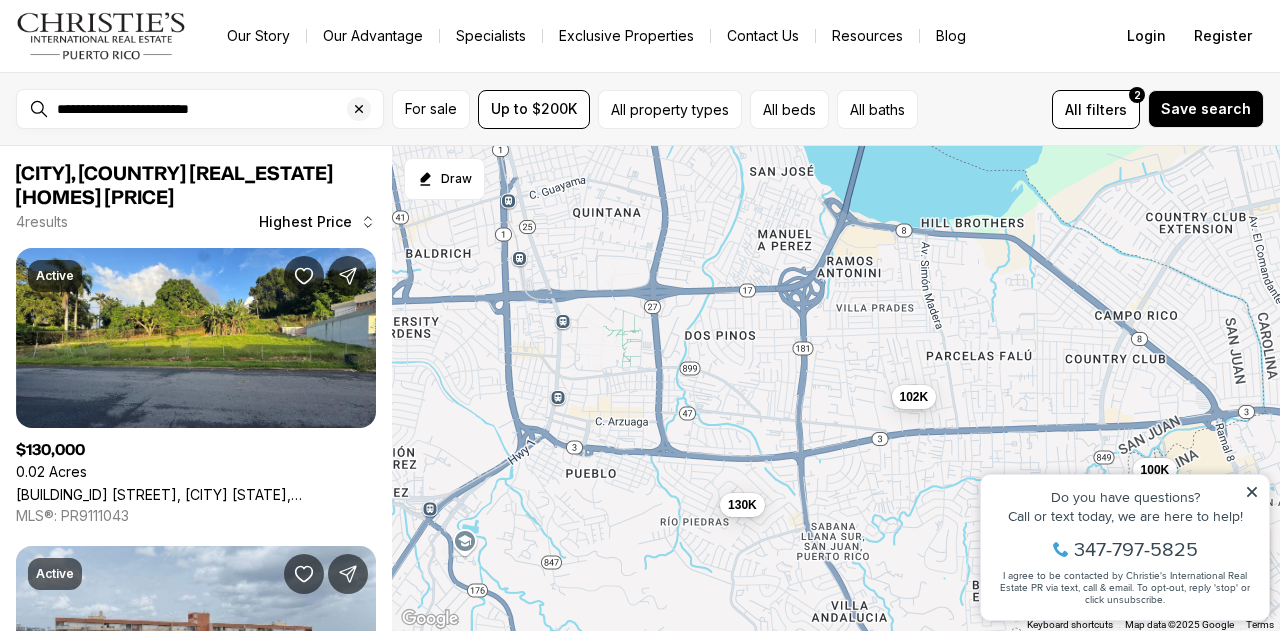 click on "130K 80K 102K 100K" at bounding box center (836, 389) 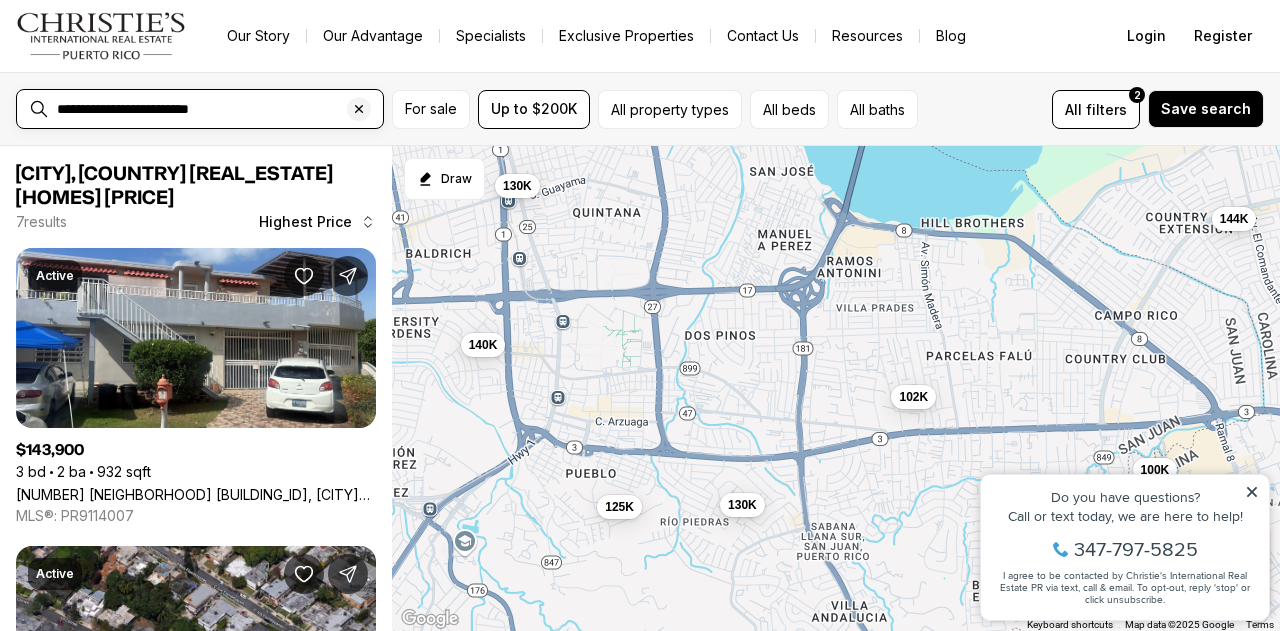 click on "**********" at bounding box center [216, 109] 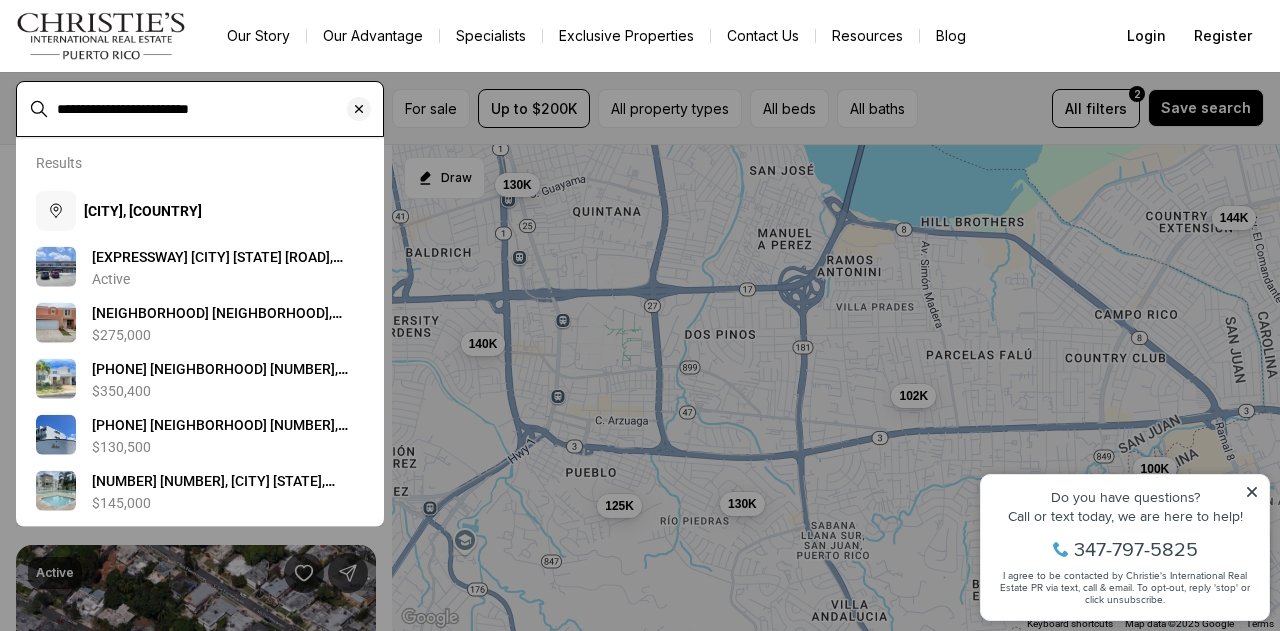 click on "**********" at bounding box center [216, 109] 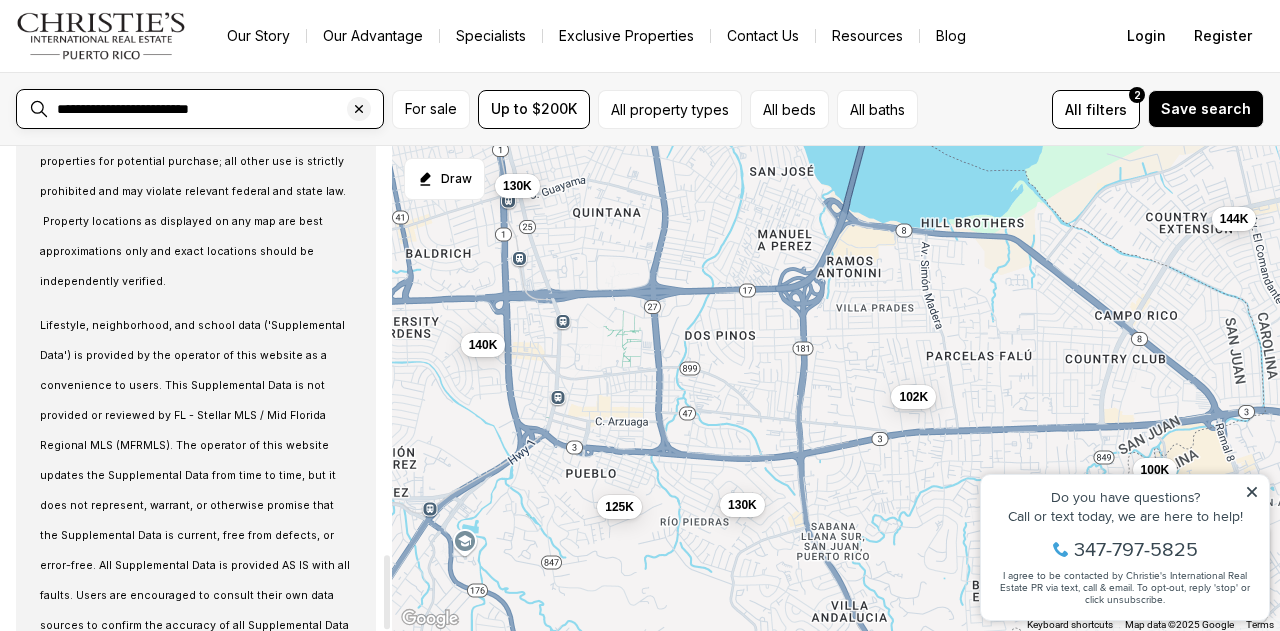 scroll, scrollTop: 2660, scrollLeft: 0, axis: vertical 